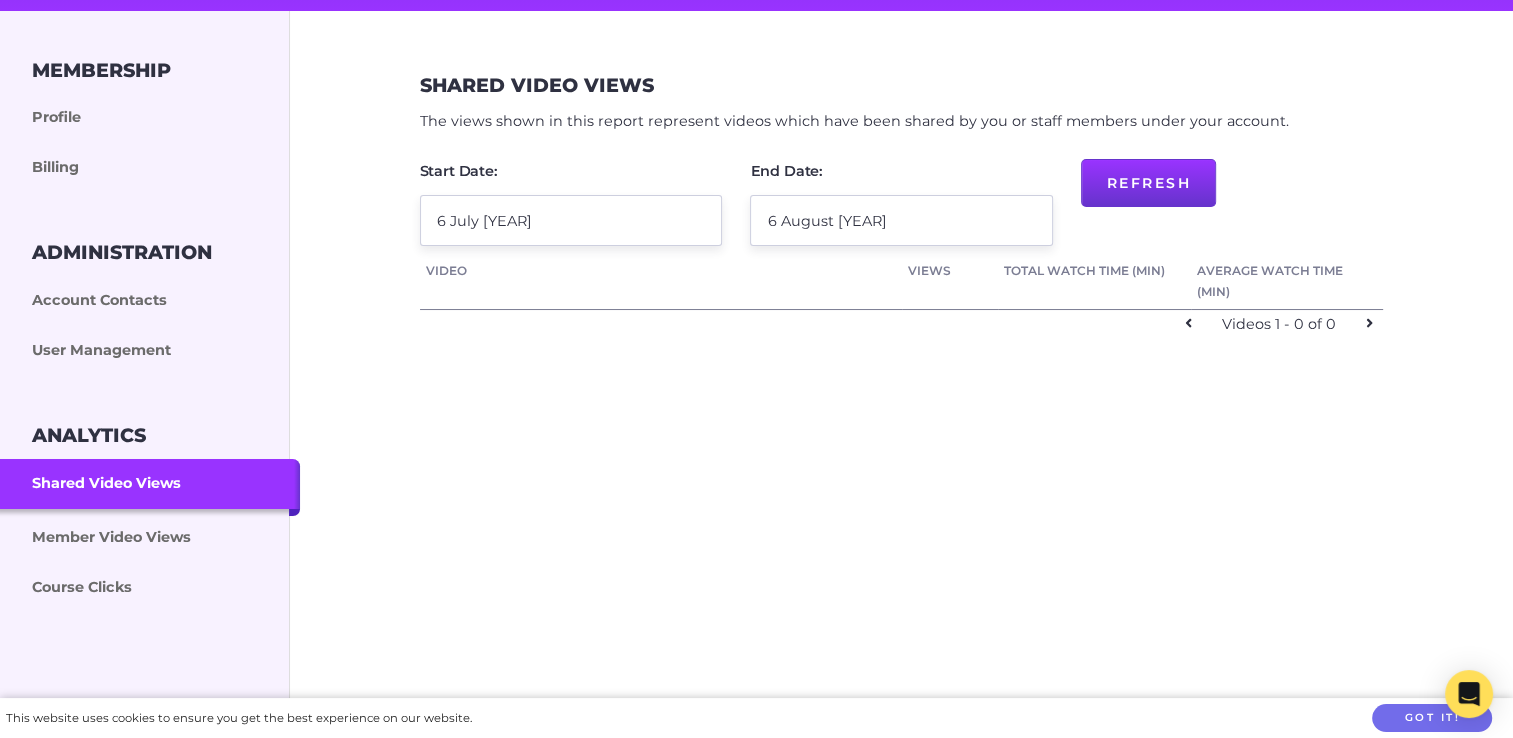 scroll, scrollTop: 333, scrollLeft: 0, axis: vertical 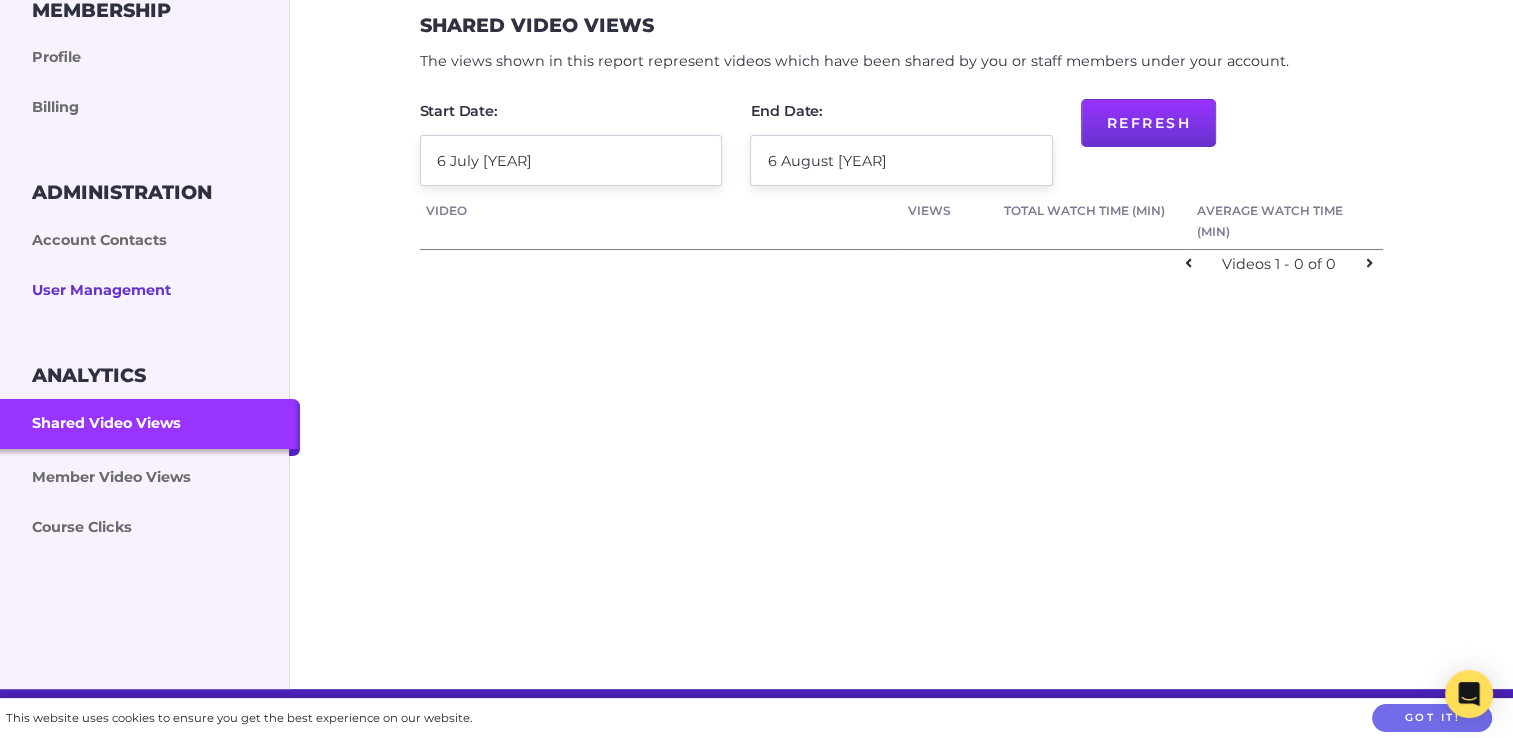 click on "User Management" at bounding box center [150, 291] 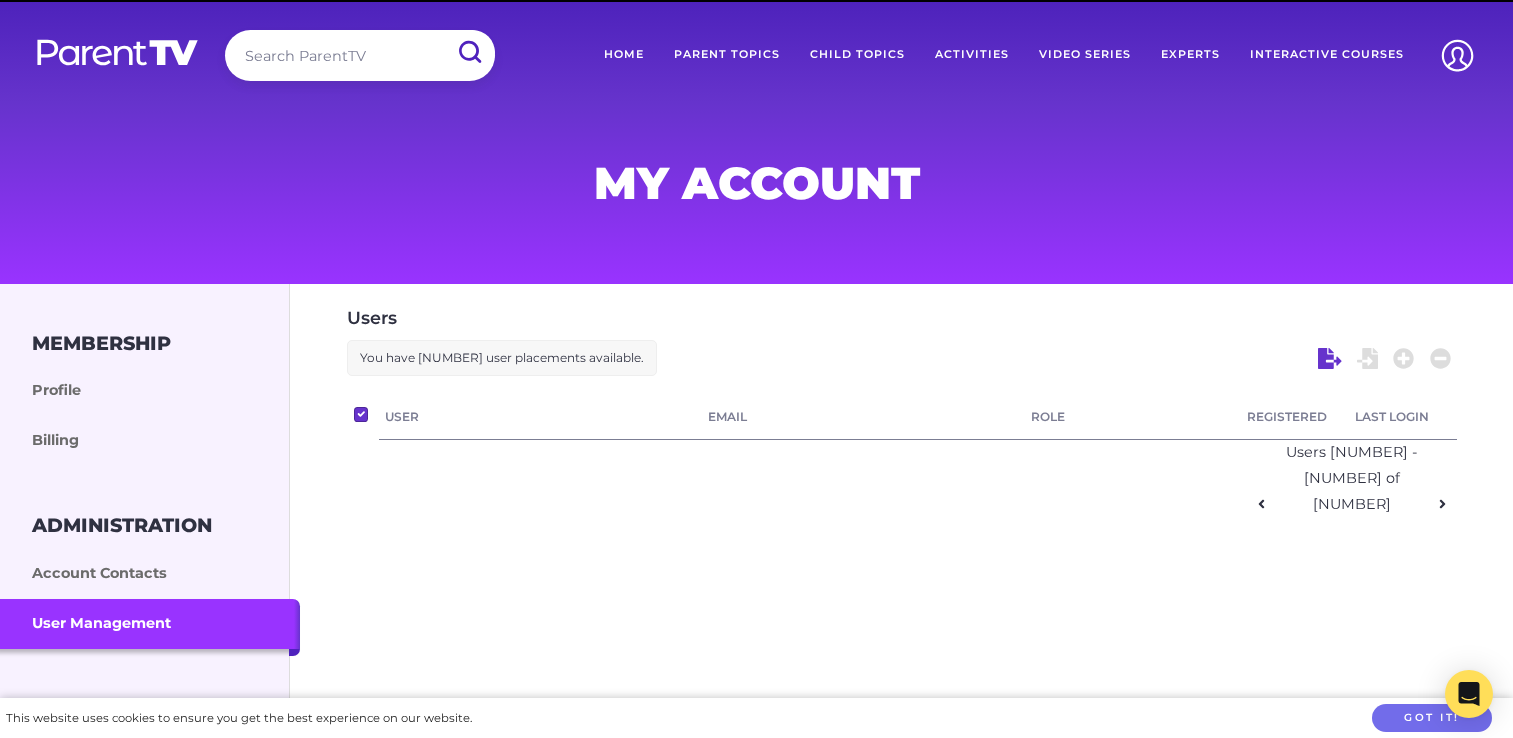 scroll, scrollTop: 0, scrollLeft: 0, axis: both 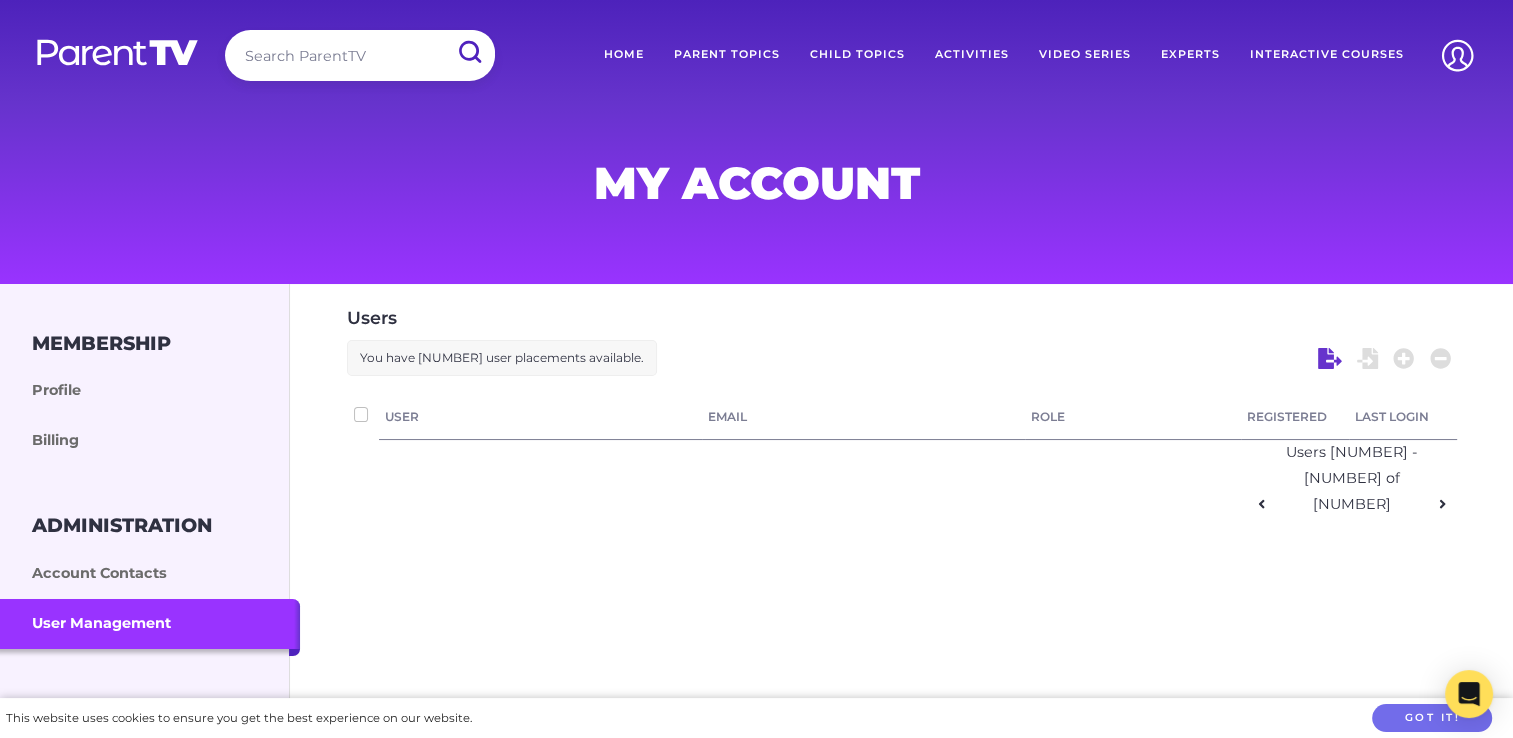 checkbox on "false" 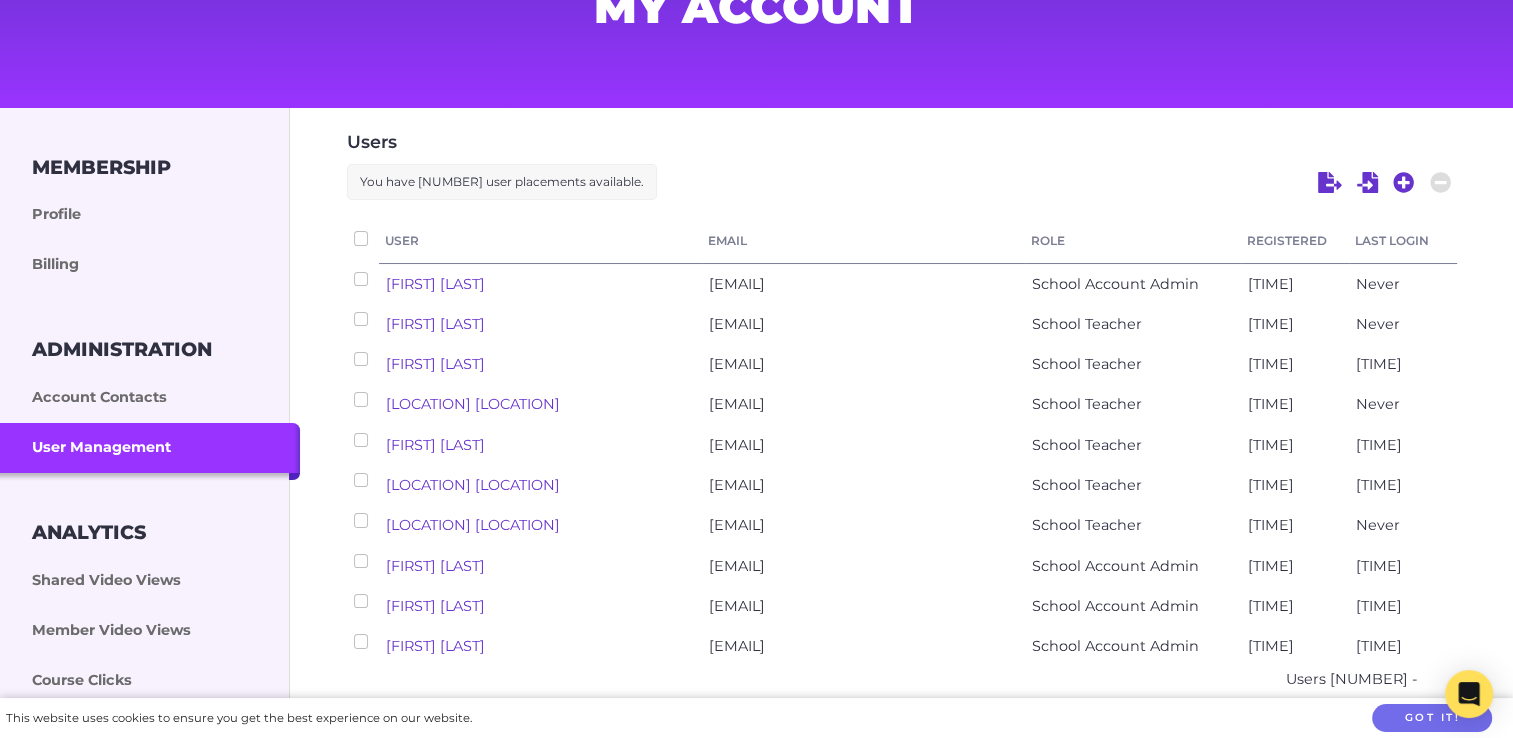 scroll, scrollTop: 200, scrollLeft: 0, axis: vertical 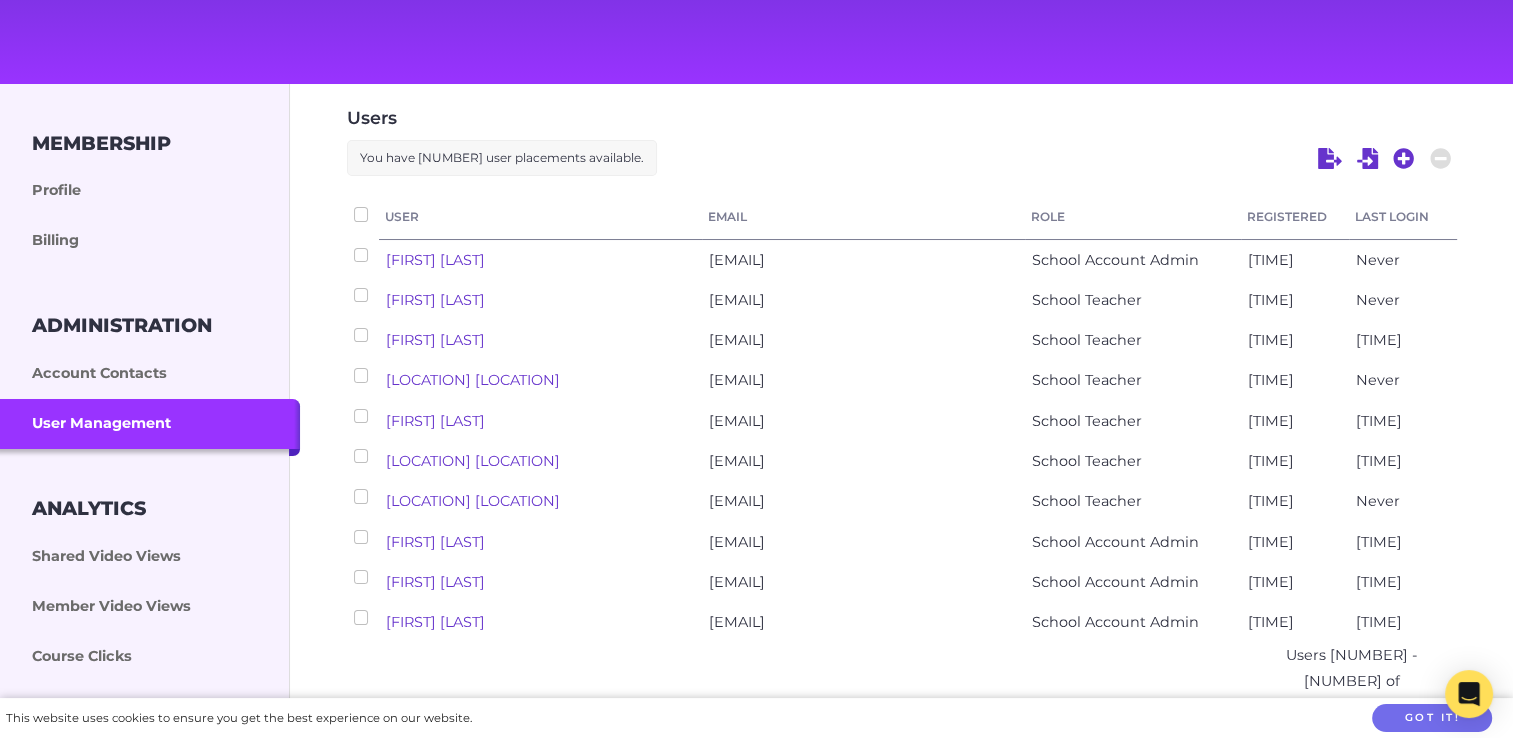 click at bounding box center (361, 255) 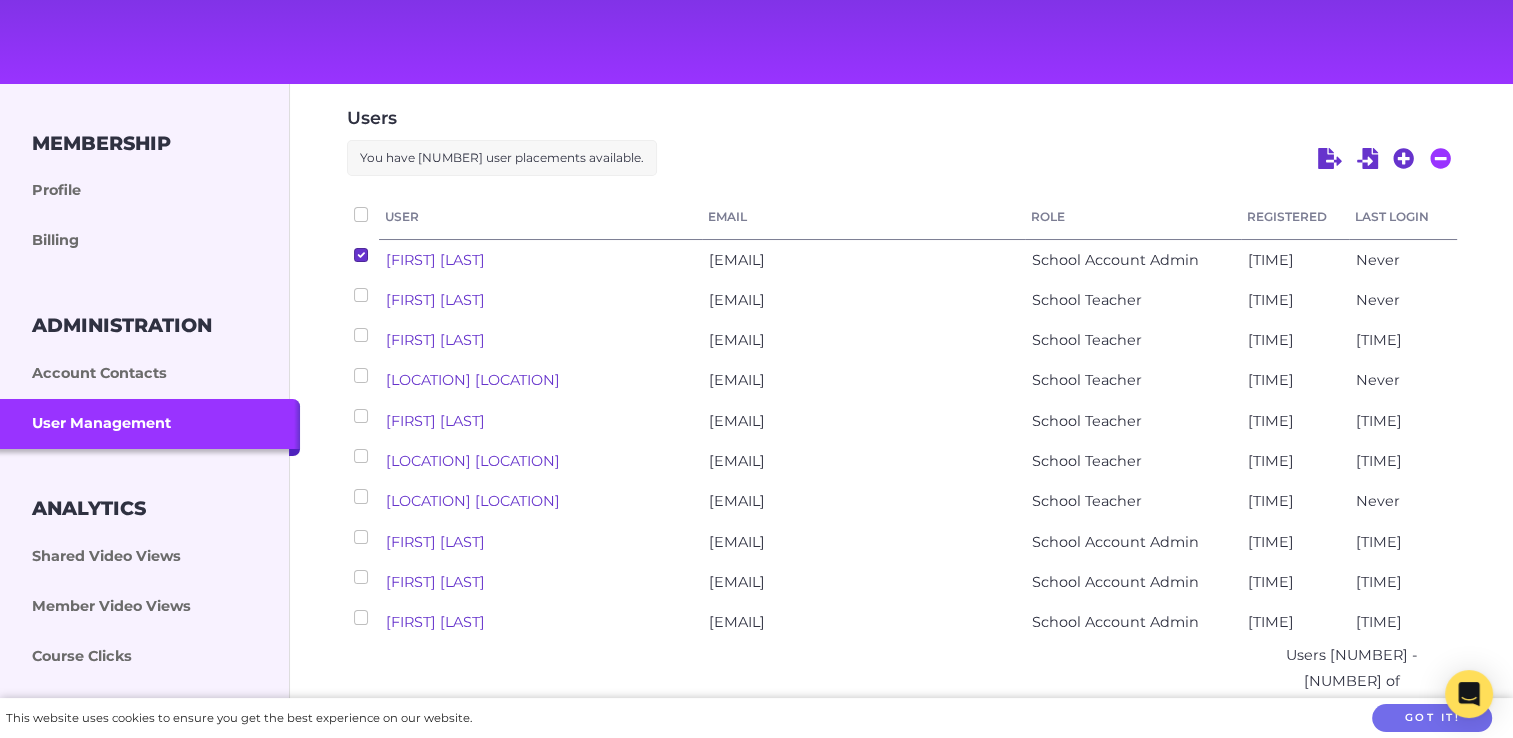 click 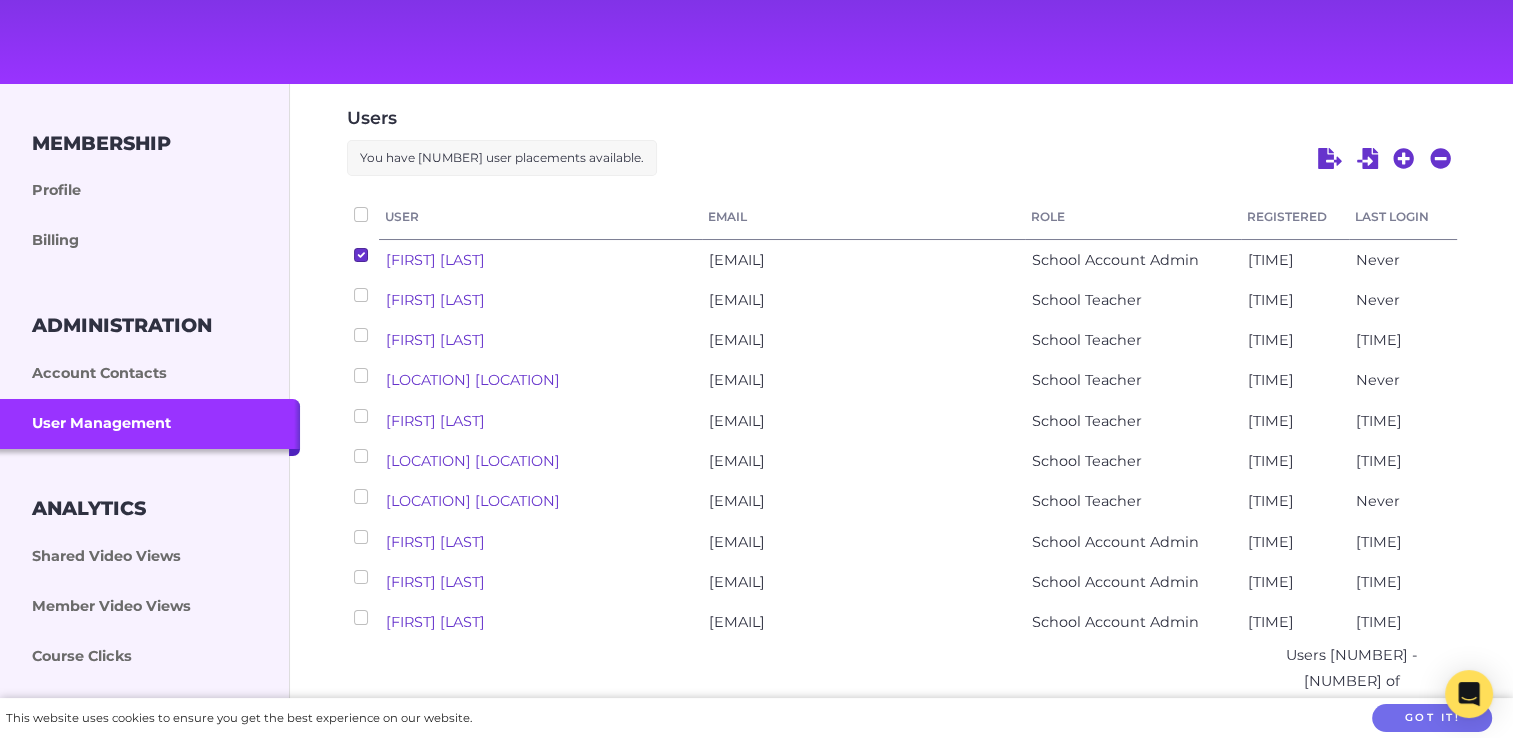 checkbox on "false" 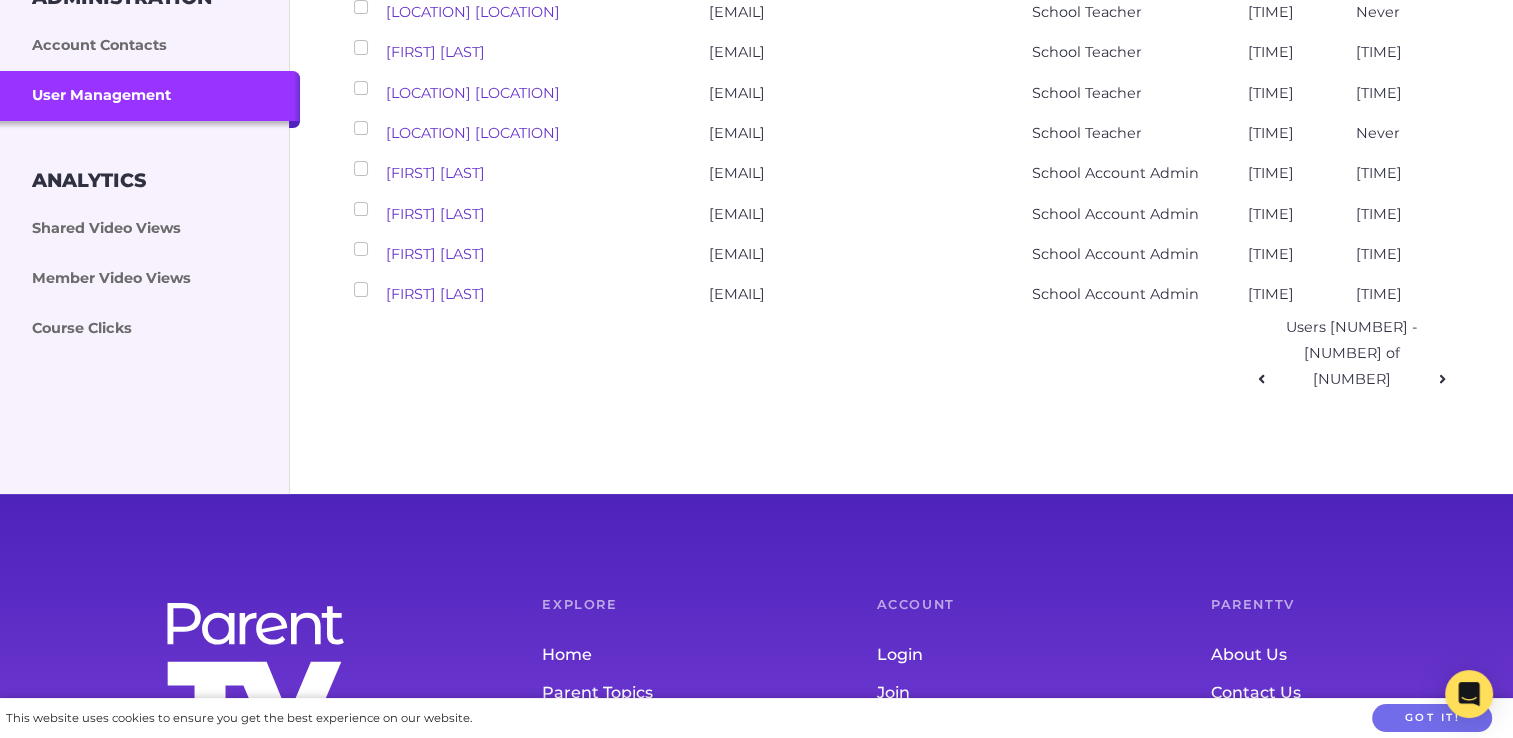 scroll, scrollTop: 533, scrollLeft: 0, axis: vertical 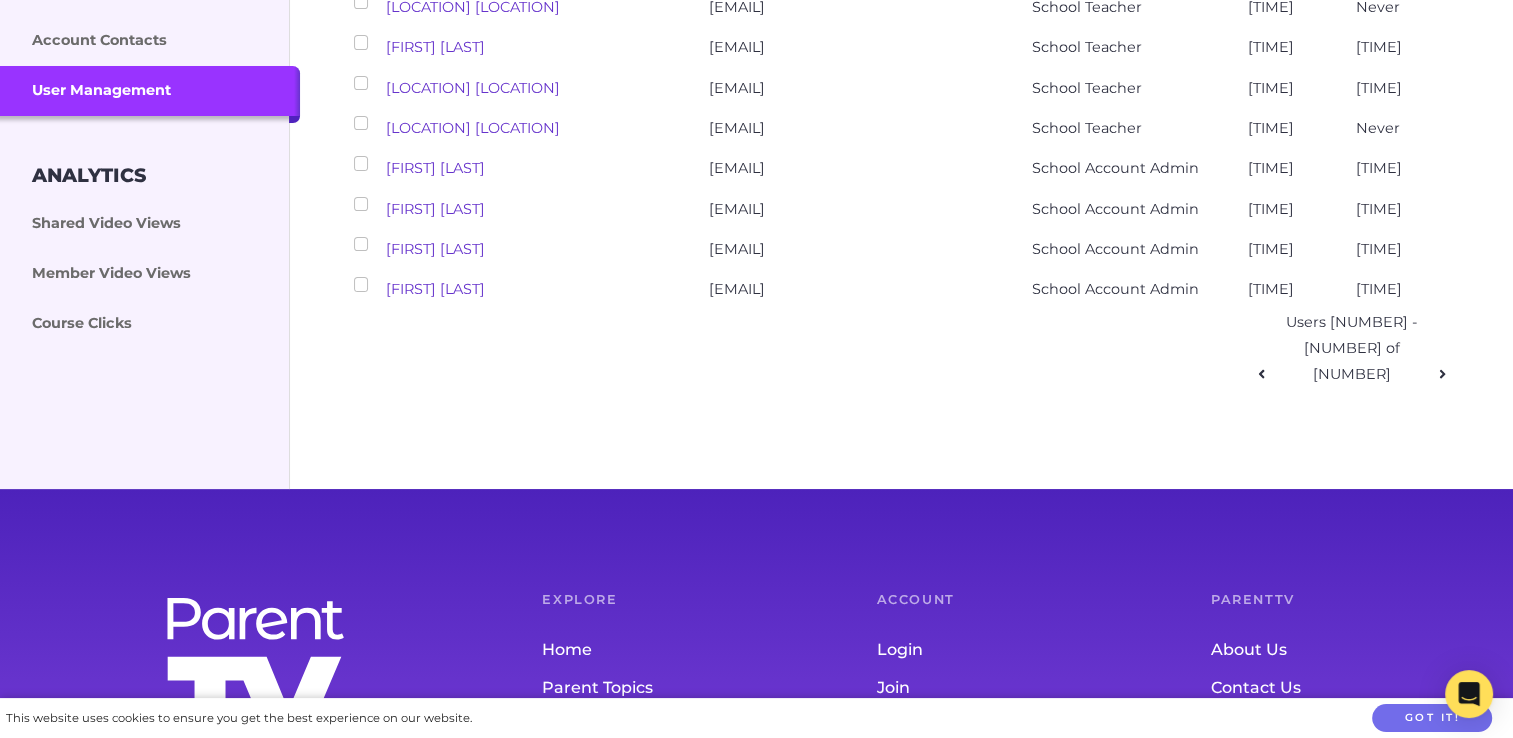 click at bounding box center [361, 204] 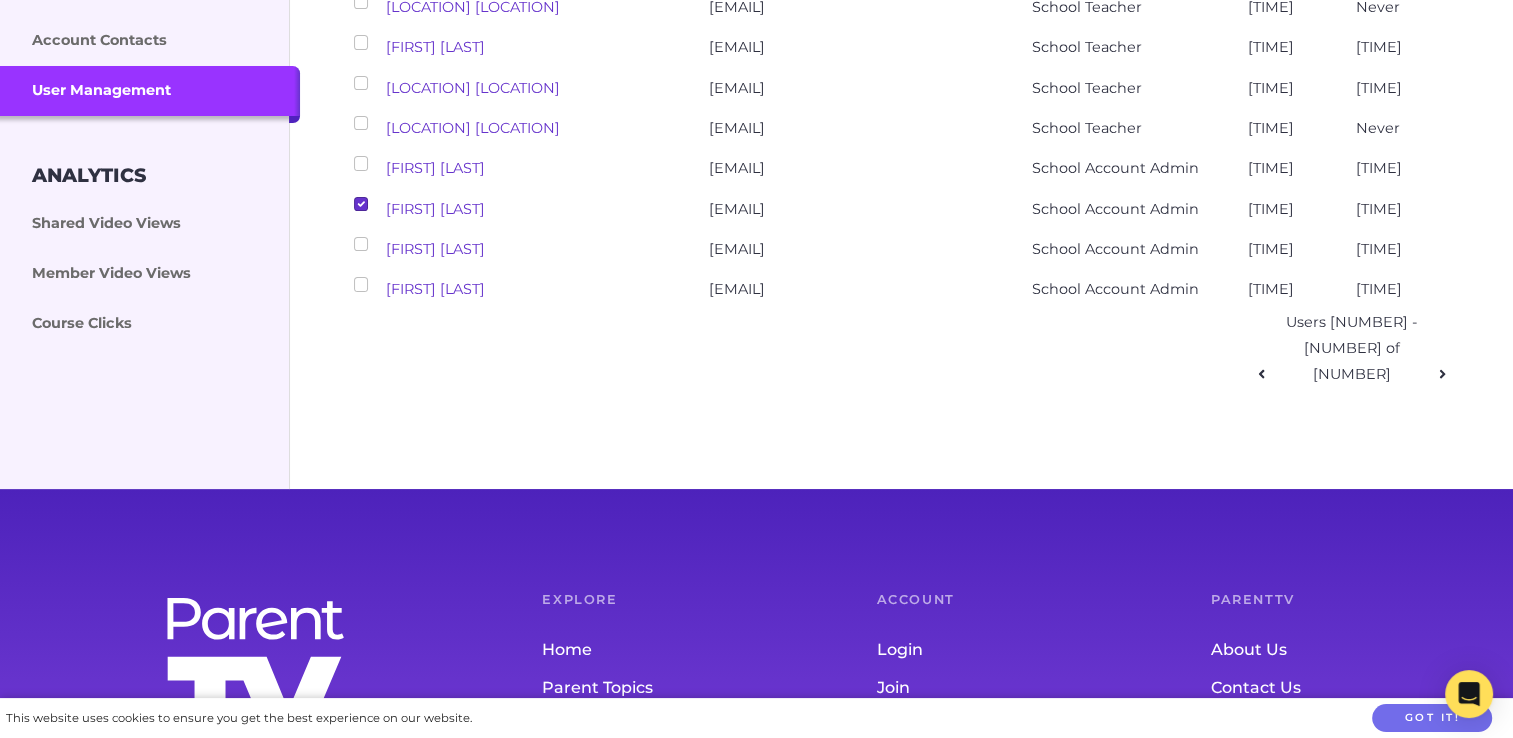 click at bounding box center (361, 163) 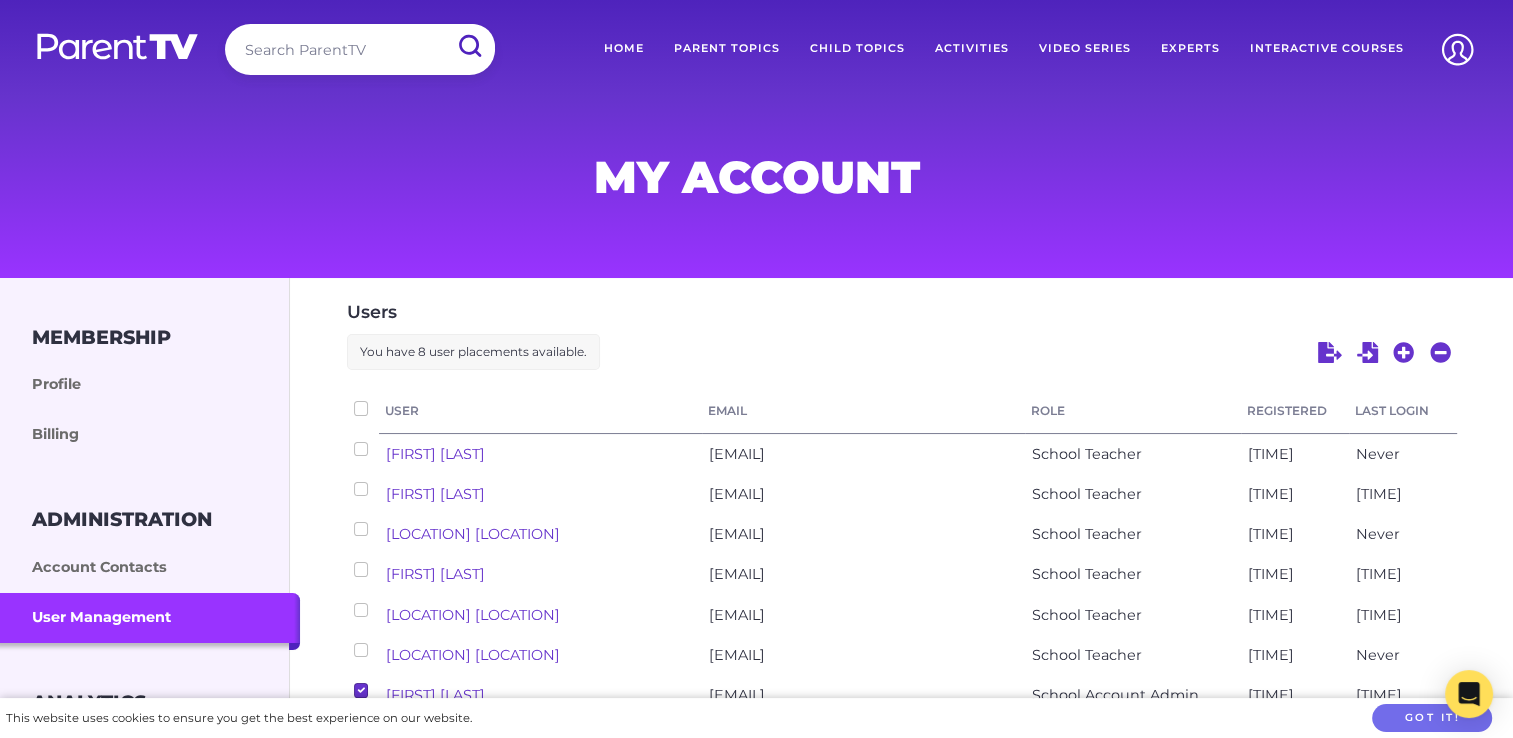 scroll, scrollTop: 0, scrollLeft: 0, axis: both 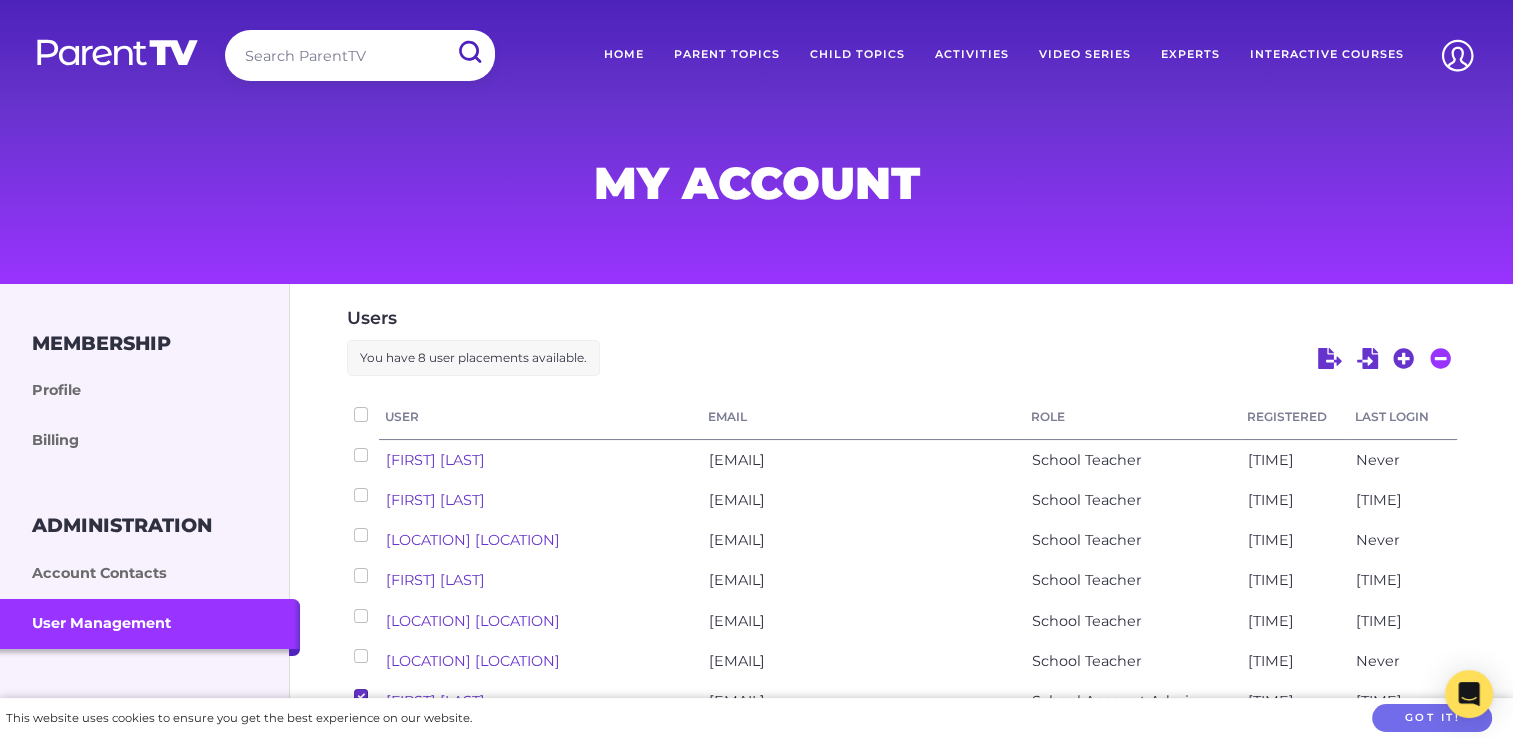 click 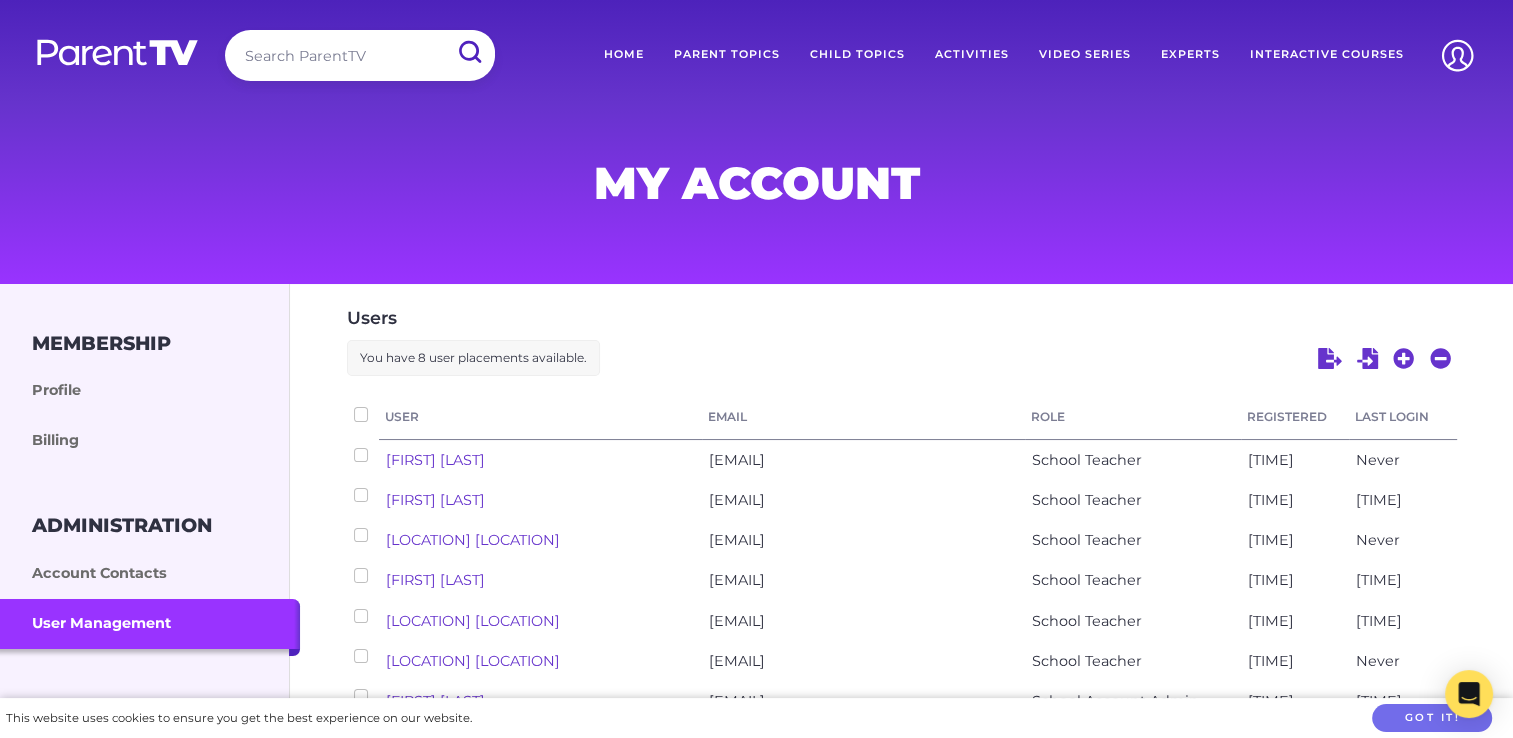 checkbox on "false" 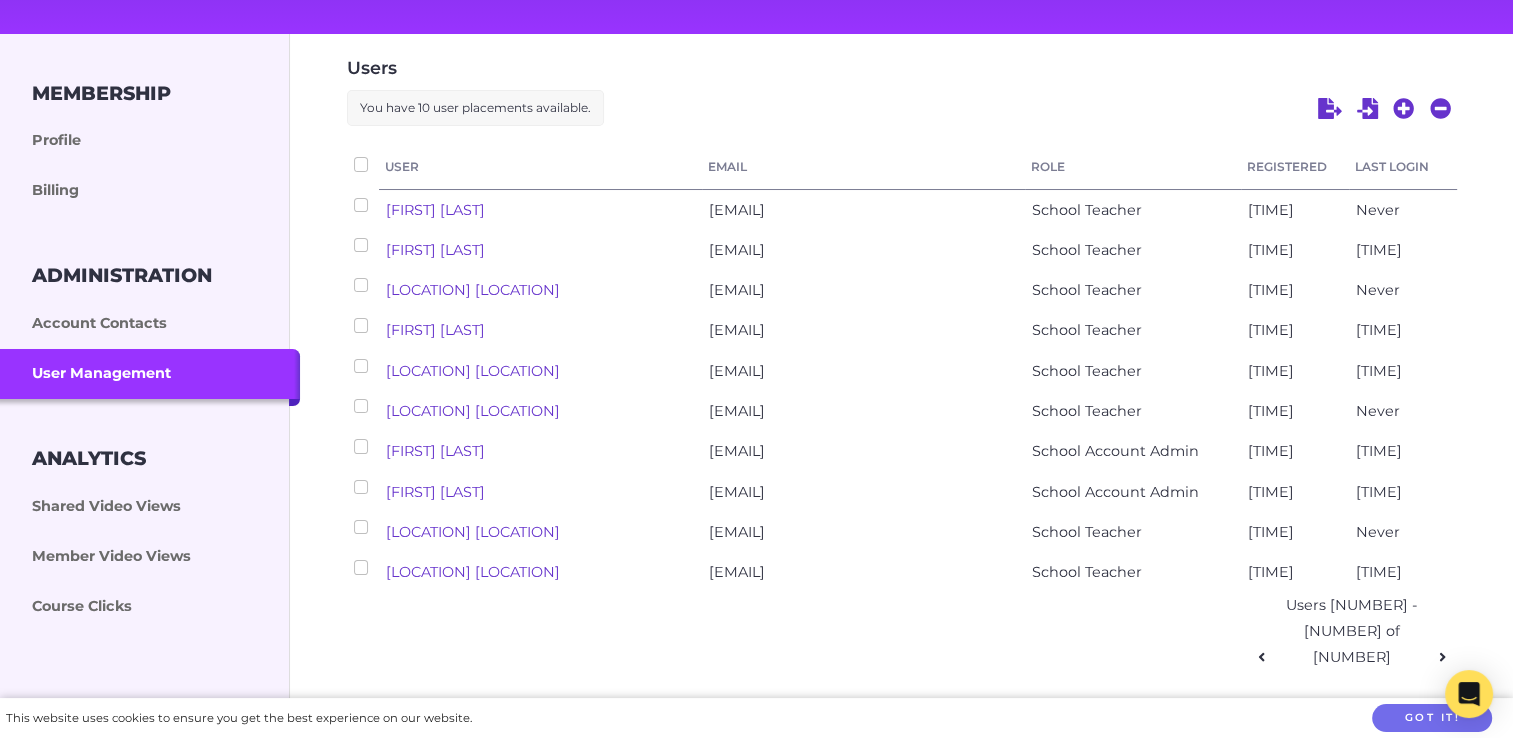 scroll, scrollTop: 200, scrollLeft: 0, axis: vertical 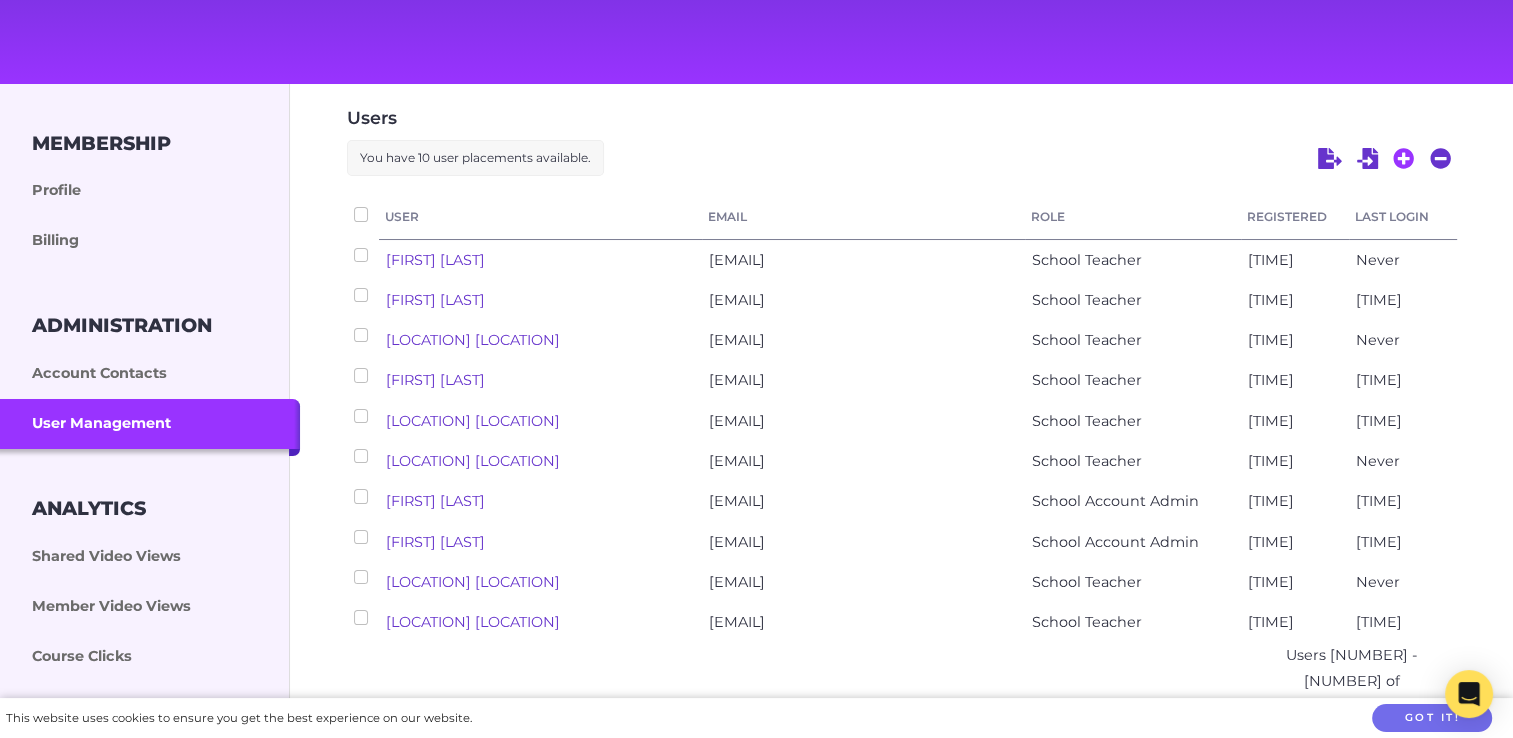 click 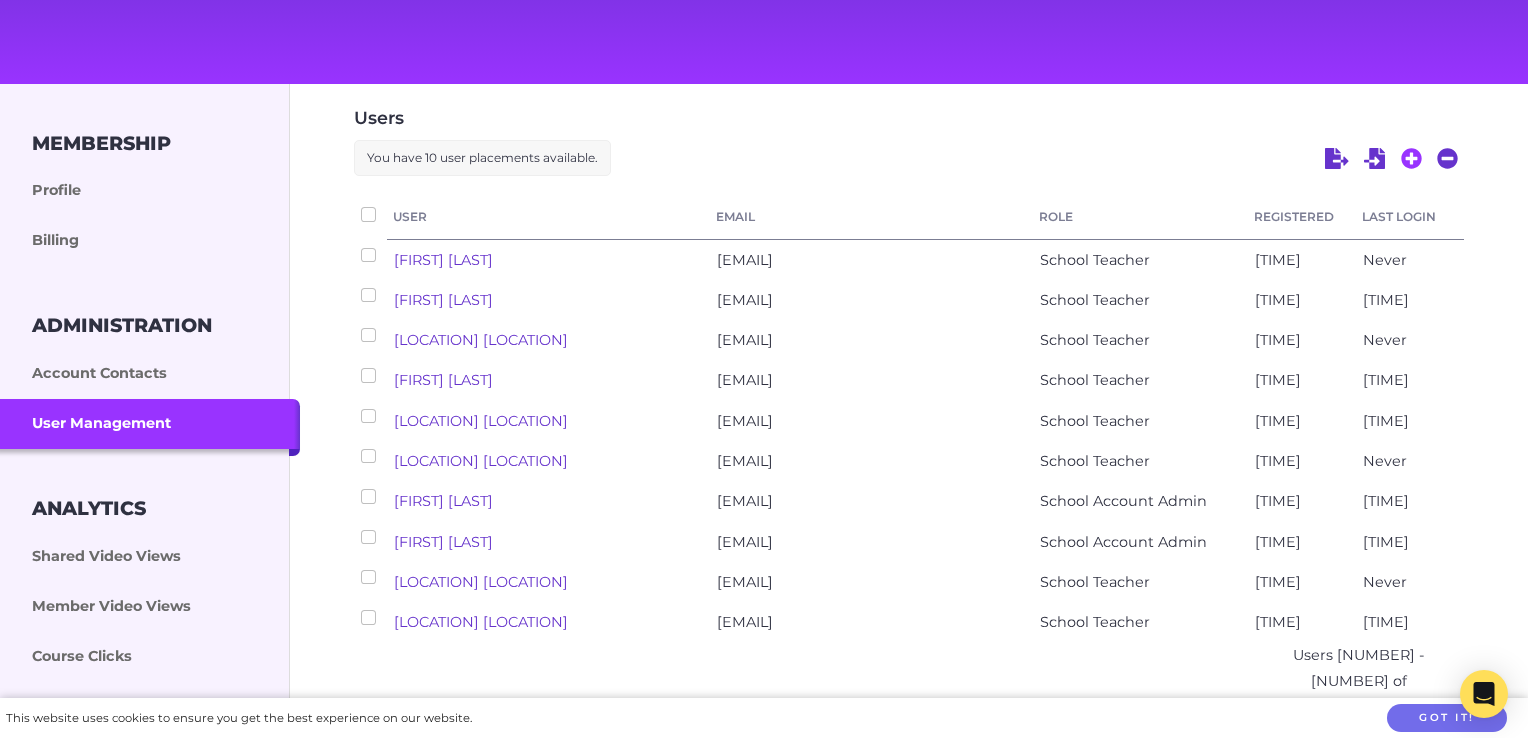 select on "[USERNAME]" 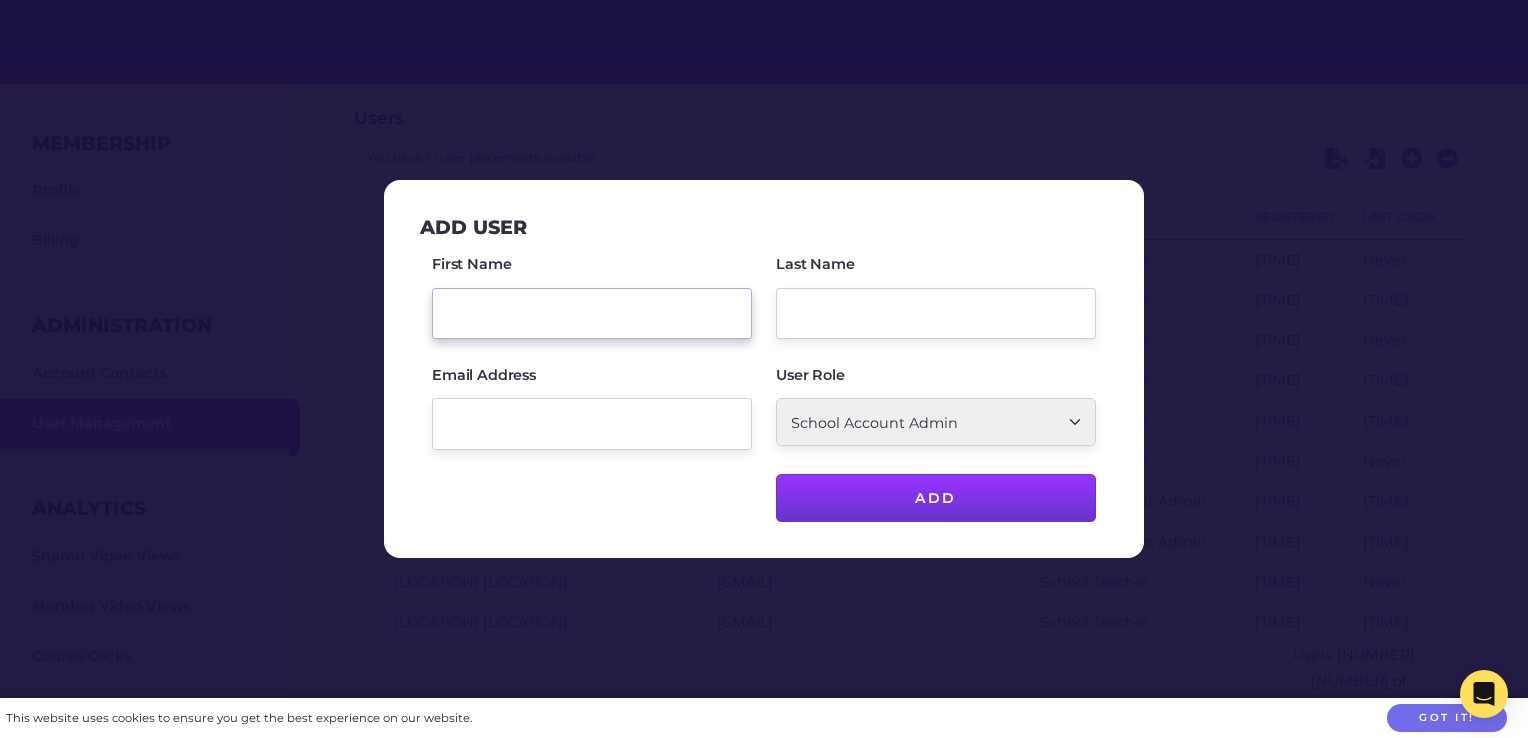click on "First Name" at bounding box center [592, 313] 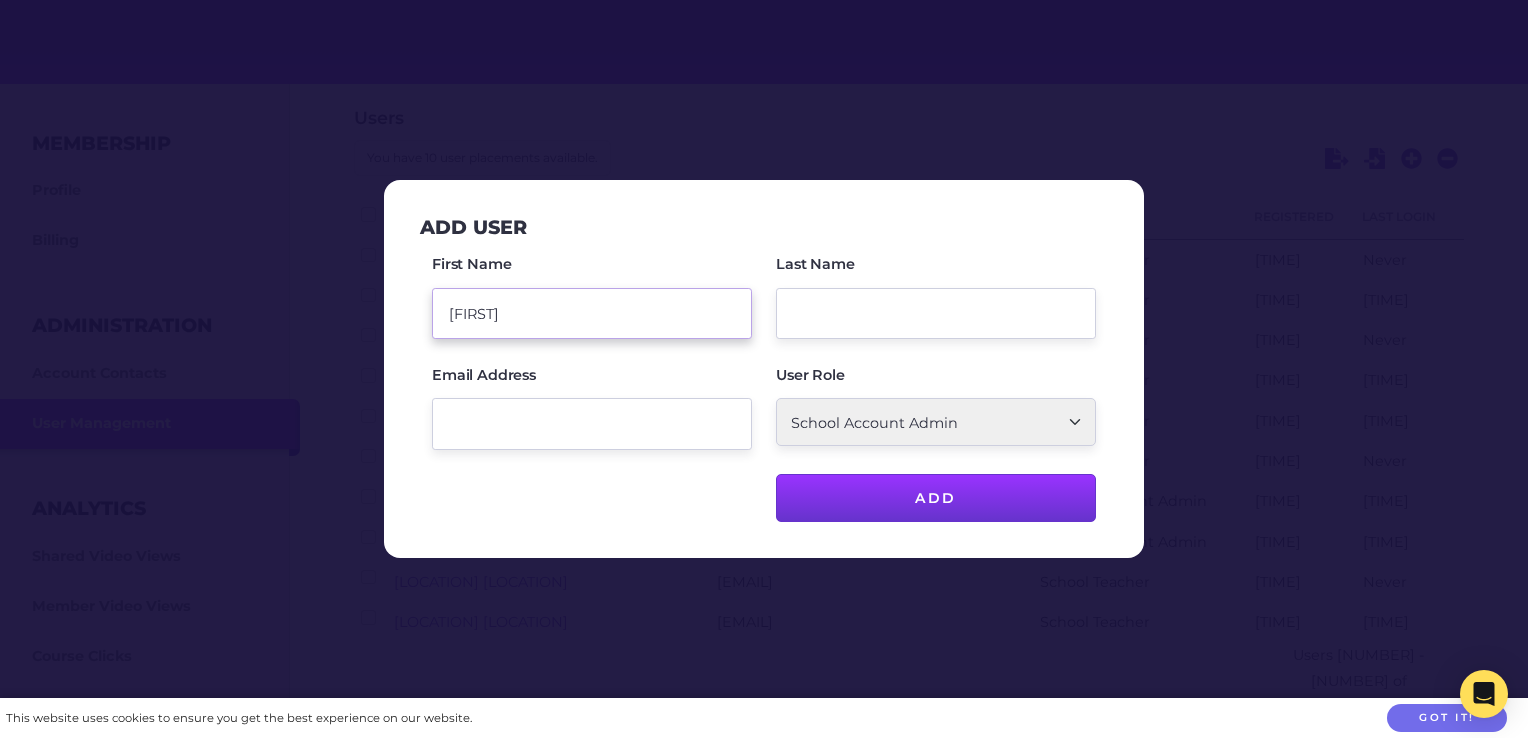 type on "[FIRST]" 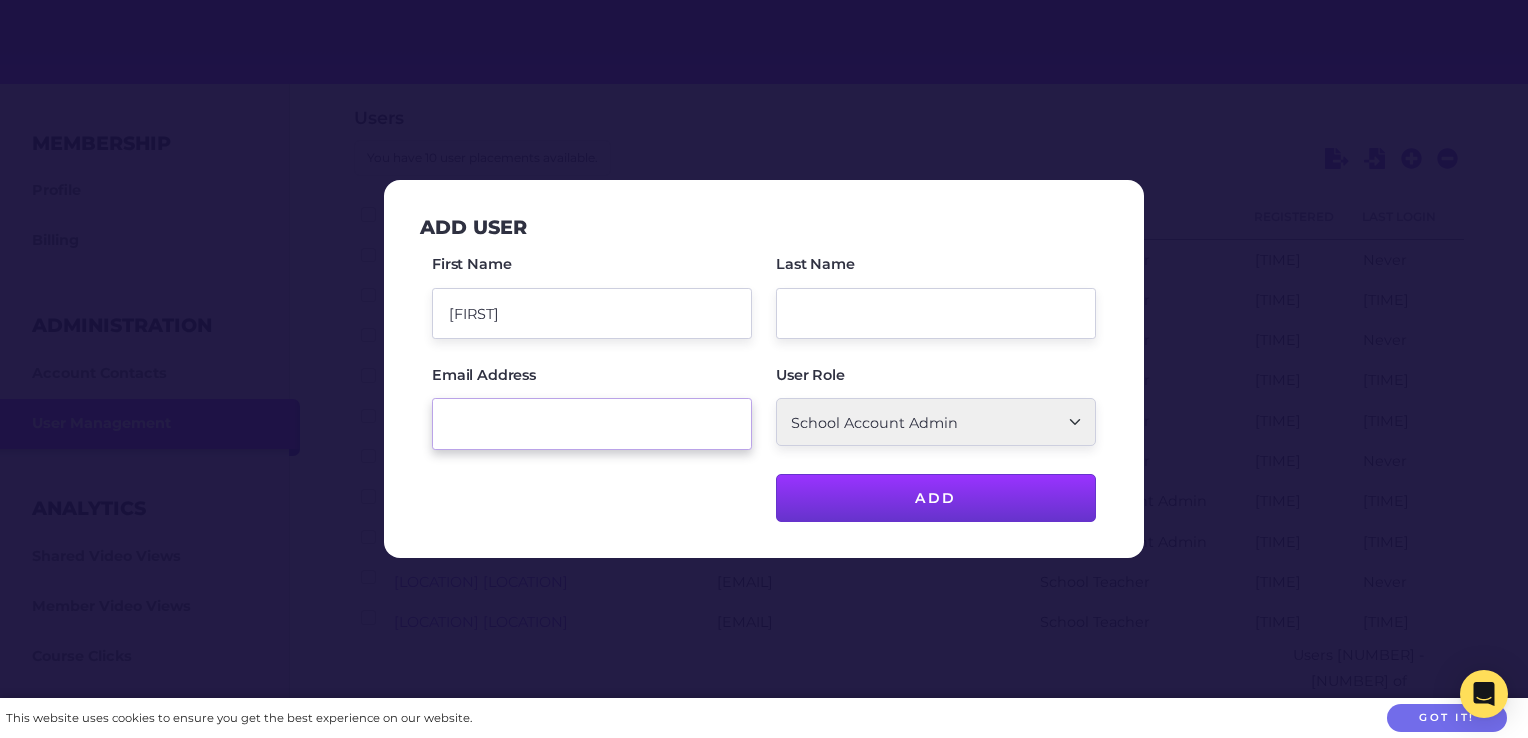 click on "Email Address" at bounding box center (592, 423) 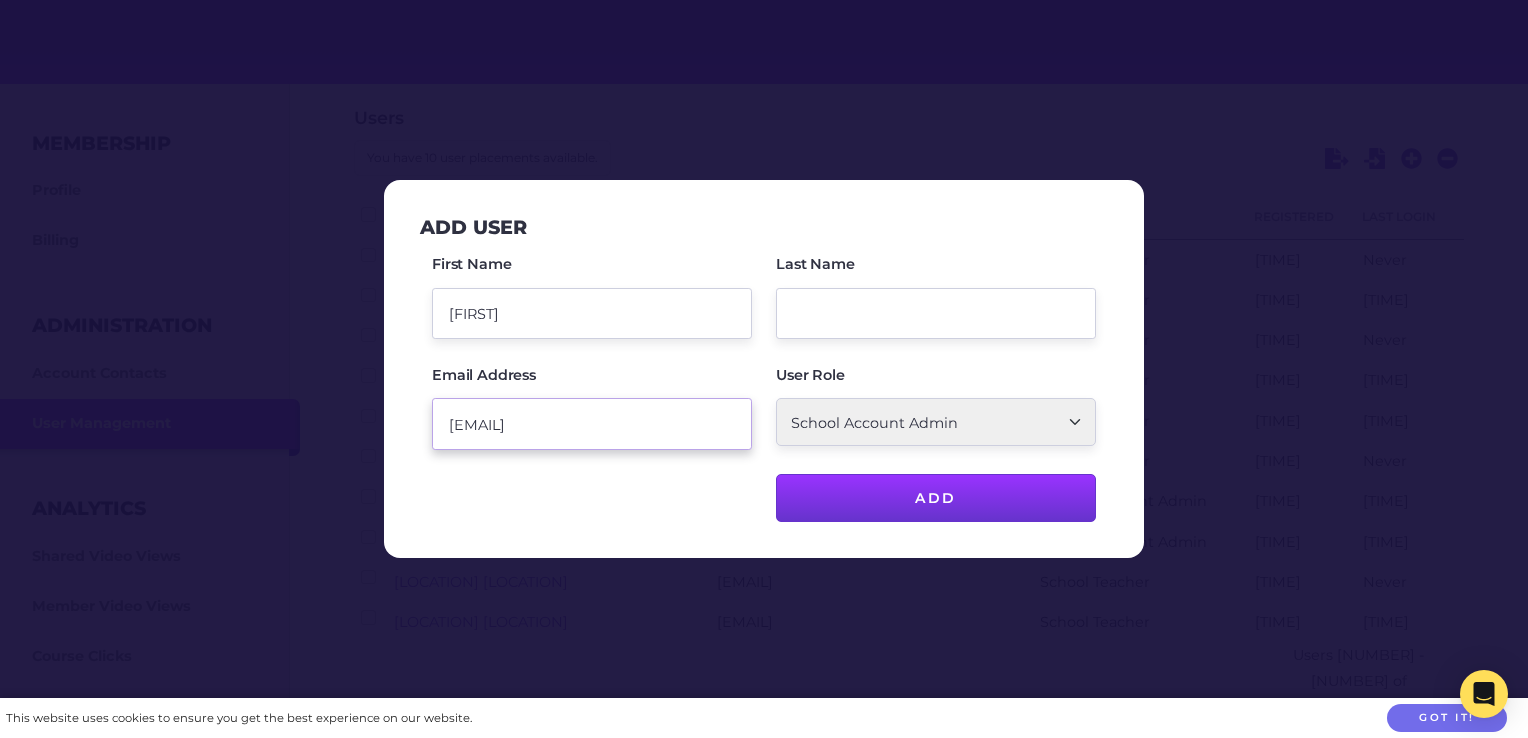 type on "[EMAIL]" 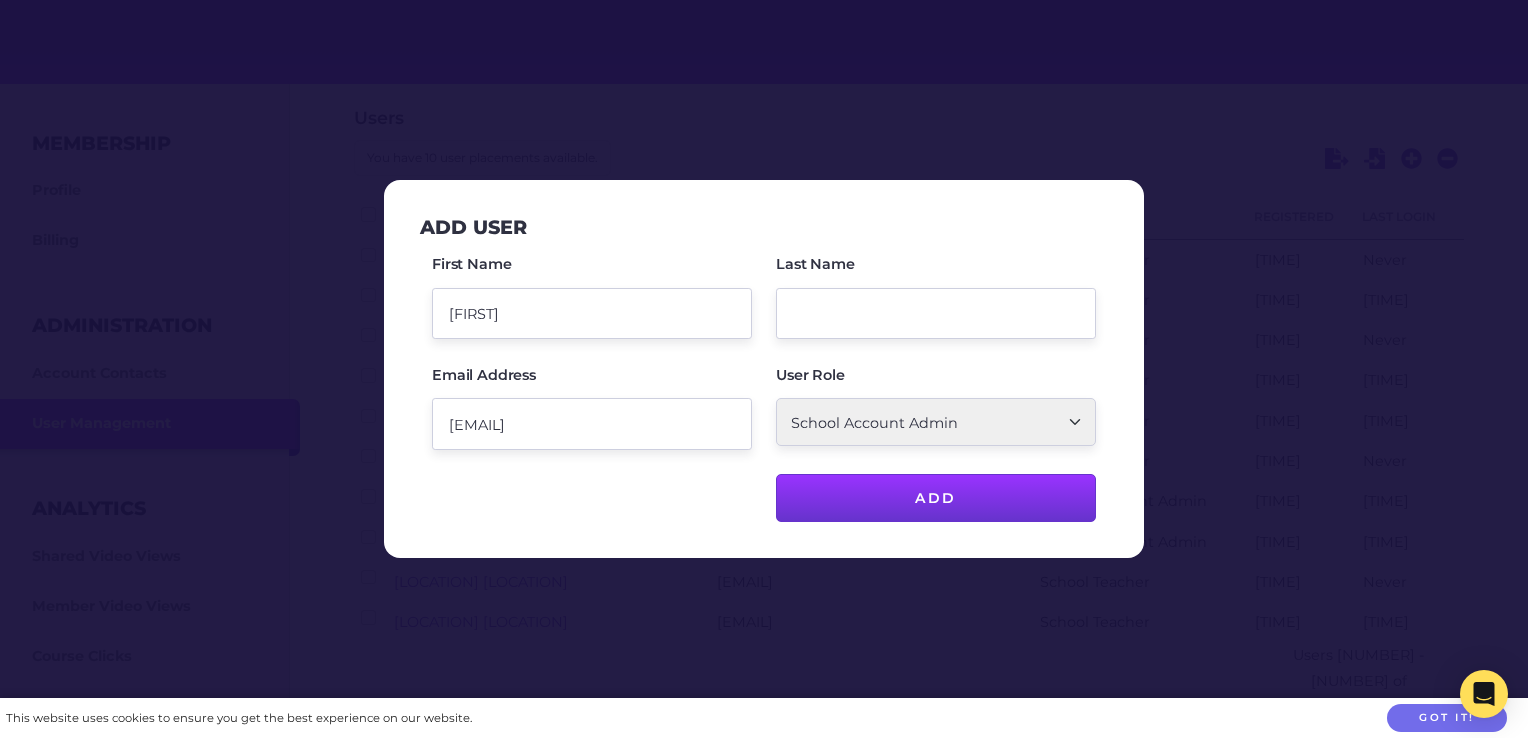 click on "Last Name" at bounding box center [936, 295] 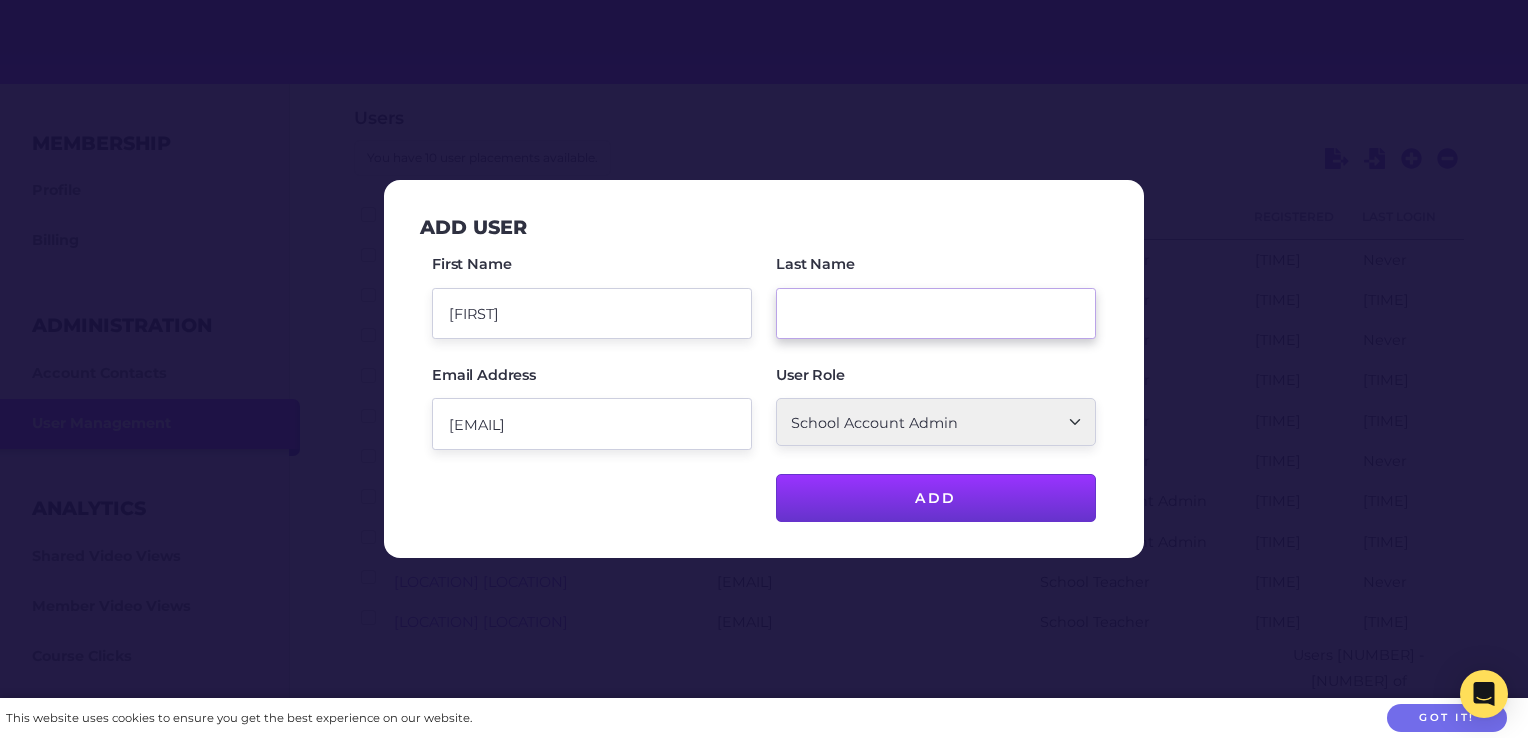 click on "Last Name" at bounding box center [936, 313] 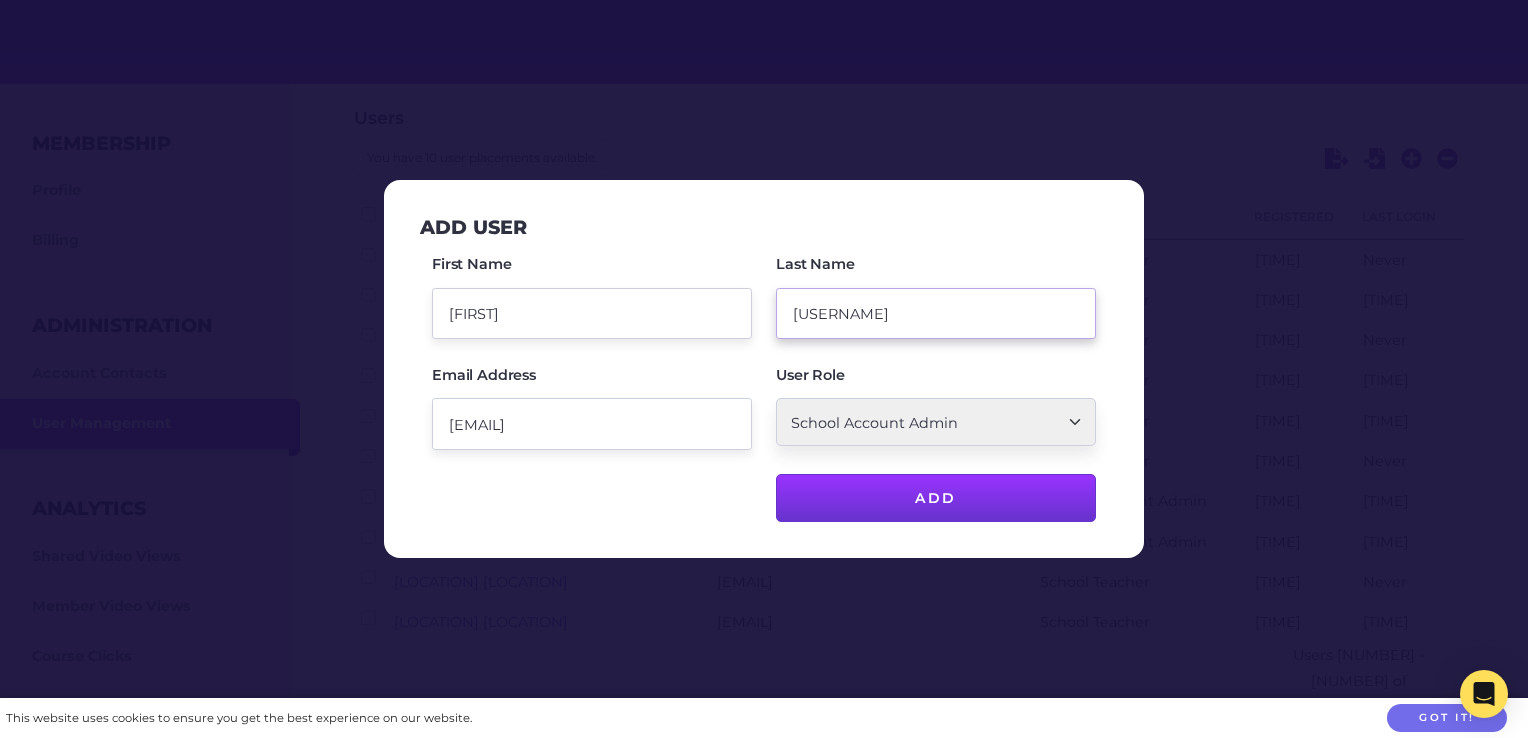 type on "[USERNAME]" 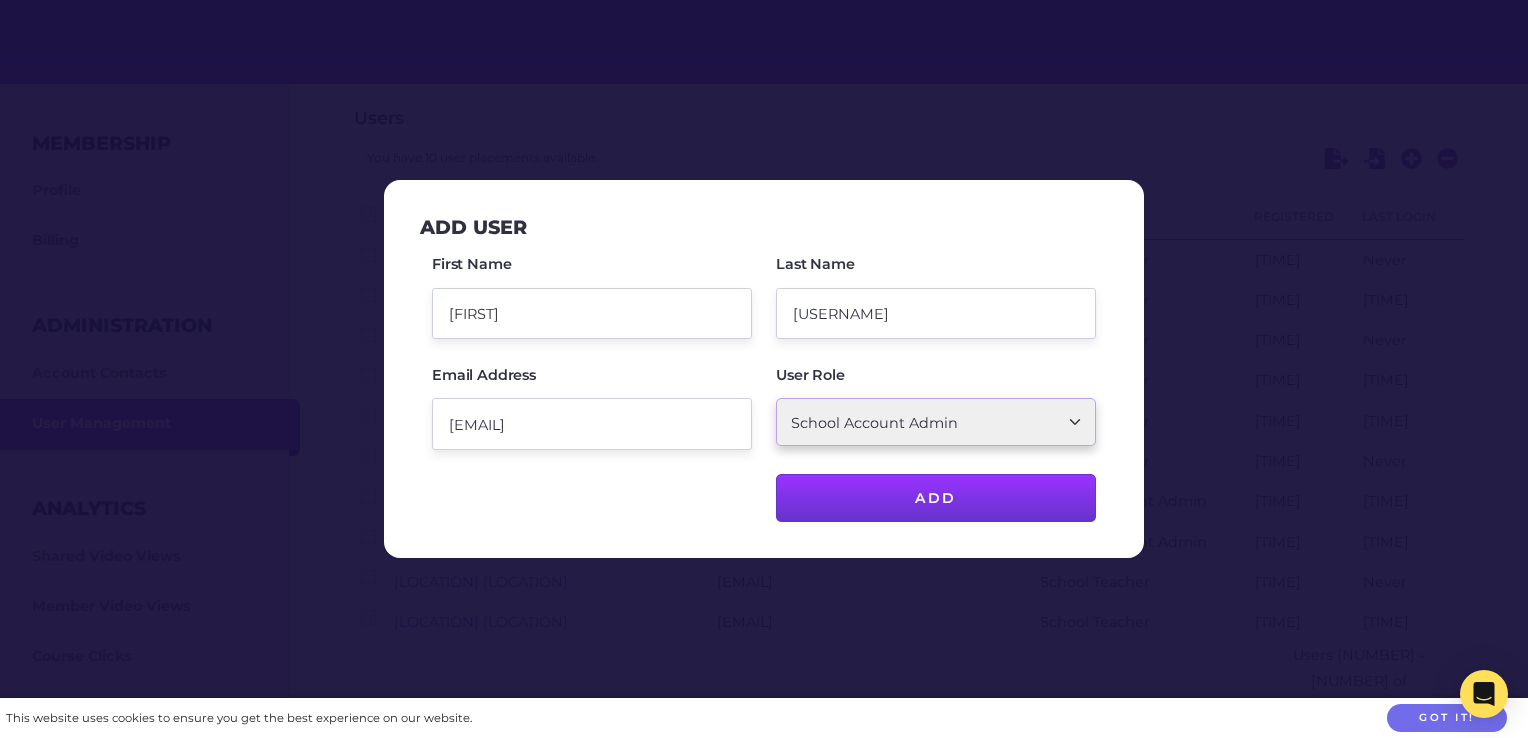 click on "School Account Admin
School Teacher
Parent/Carer
PD Account Admin
Staff" at bounding box center [936, 422] 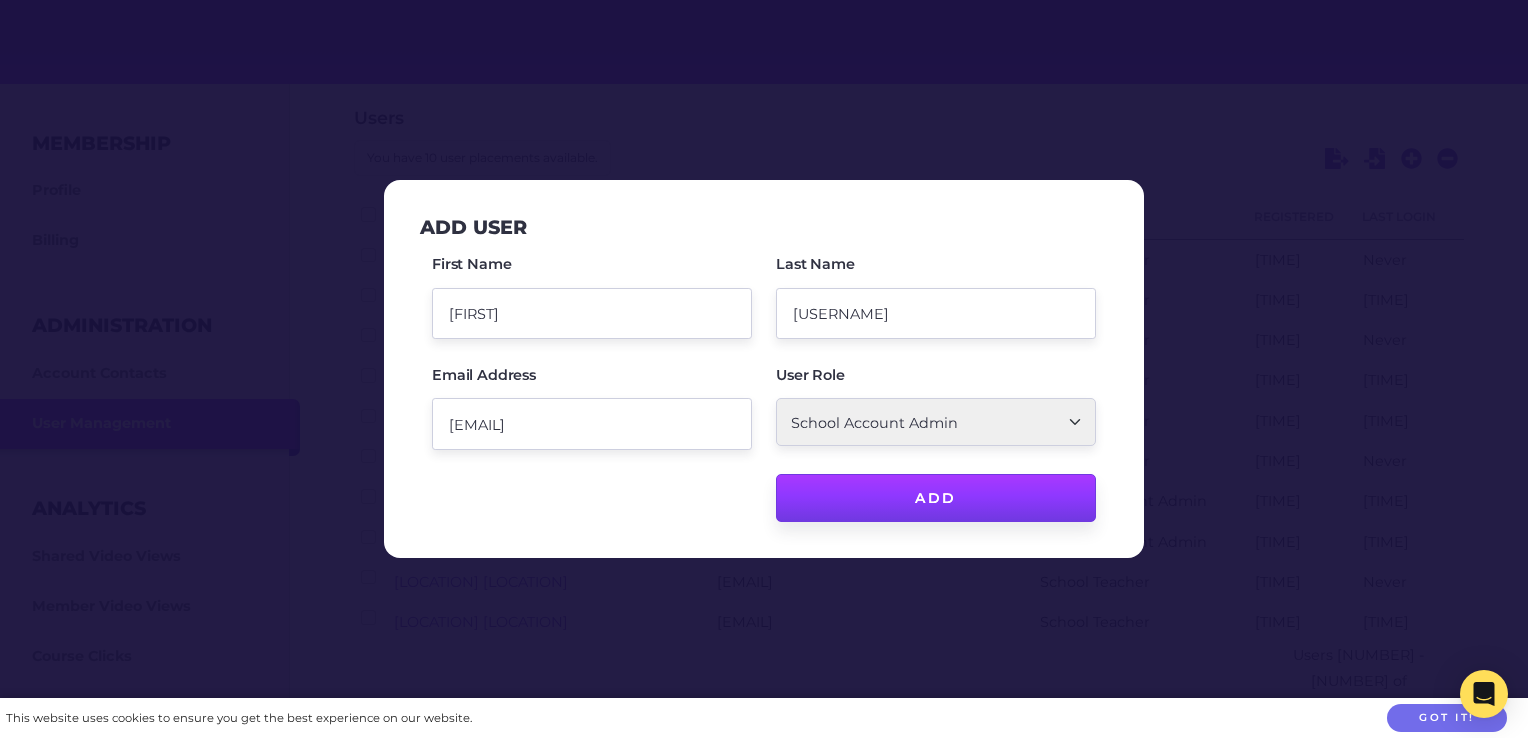 click on "Add" at bounding box center (936, 498) 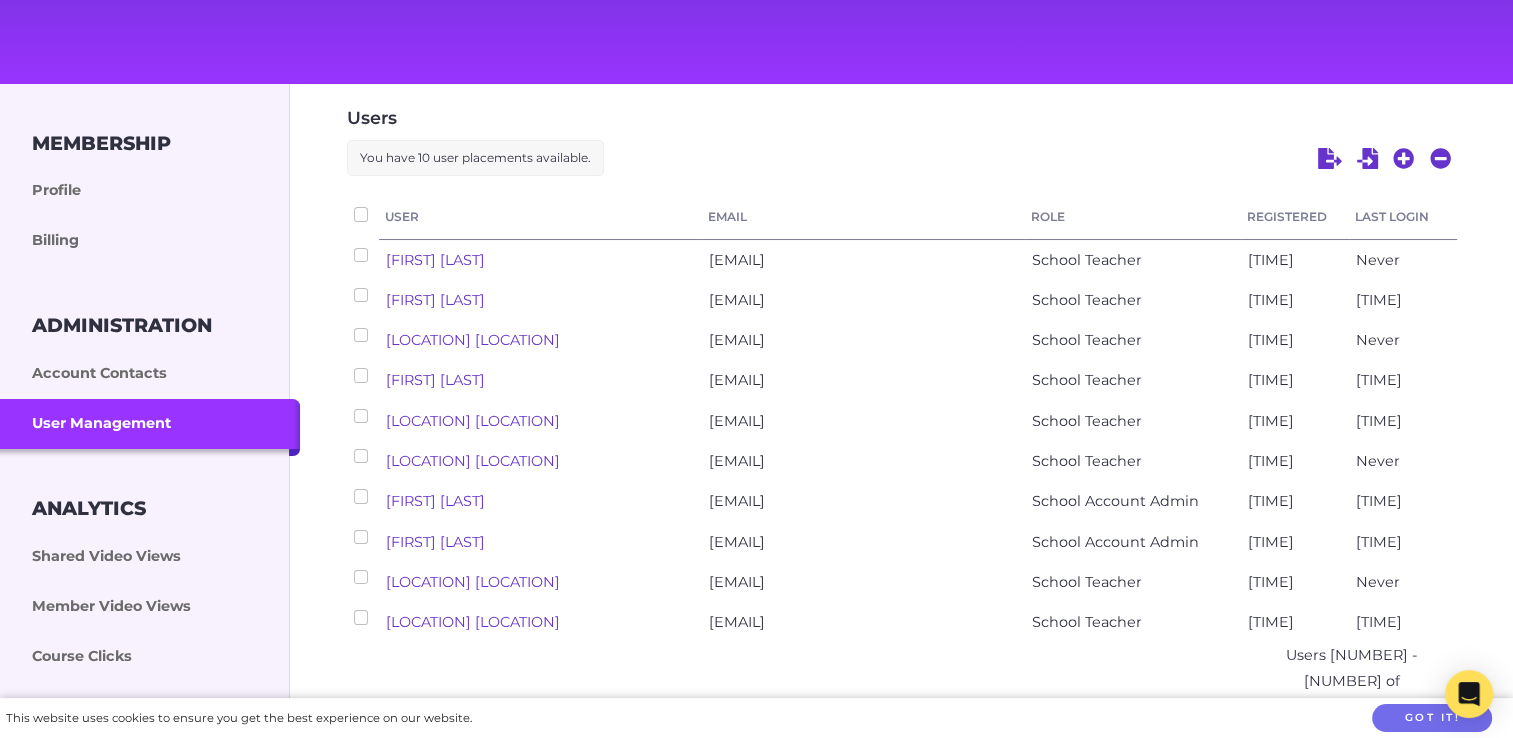 checkbox on "false" 